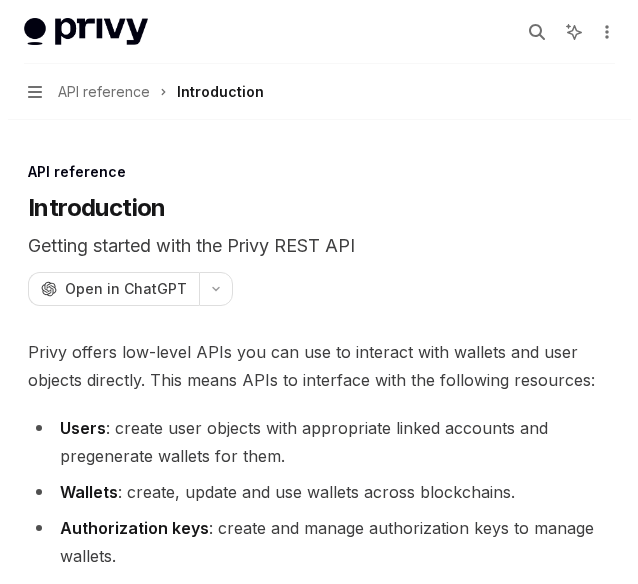 scroll, scrollTop: 1688, scrollLeft: 0, axis: vertical 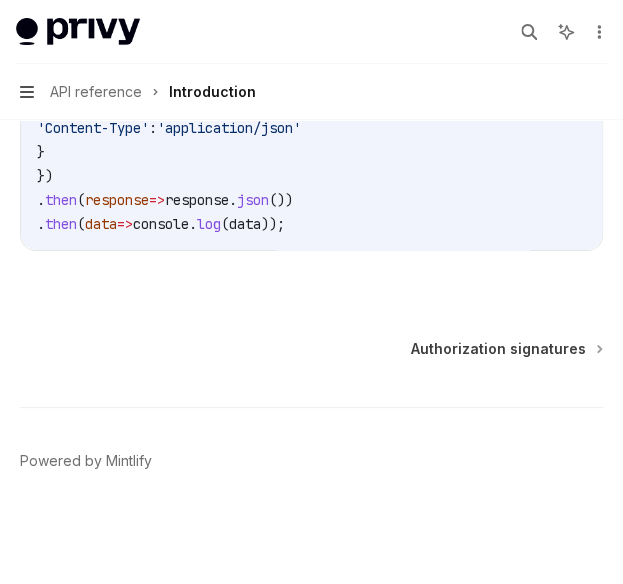click 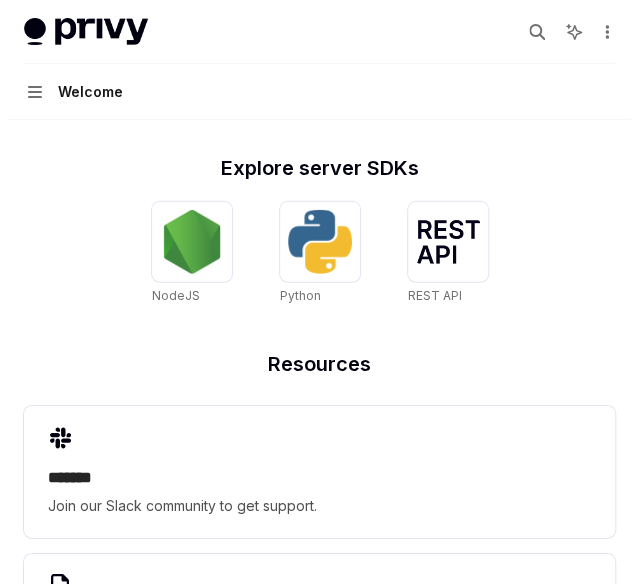 scroll, scrollTop: 1264, scrollLeft: 0, axis: vertical 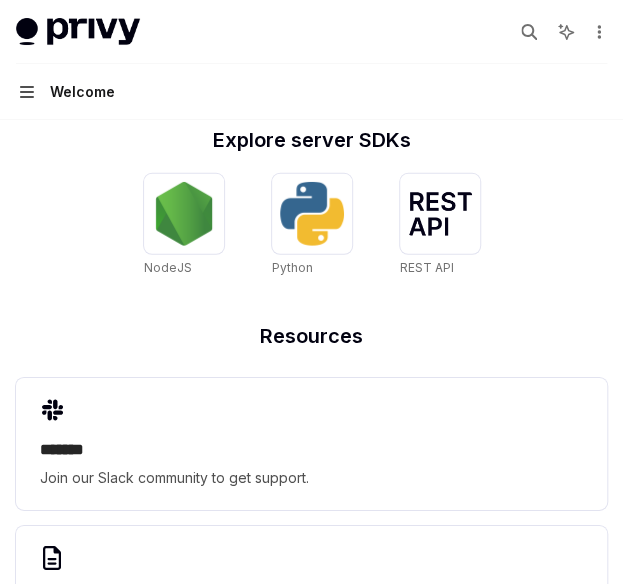 click 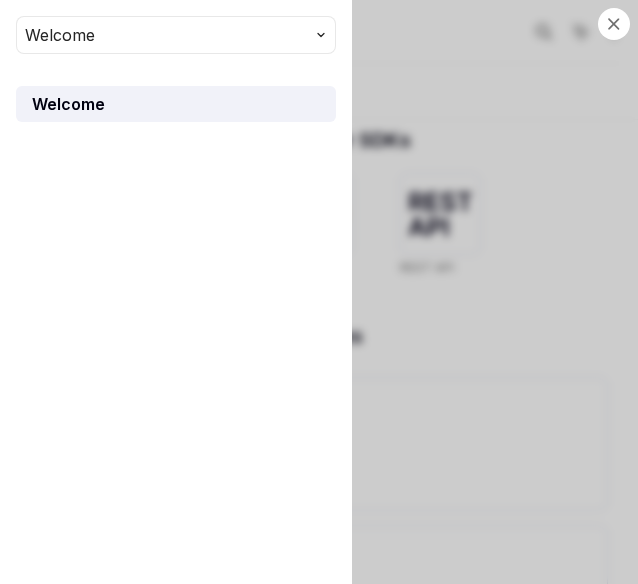 click on "Welcome" at bounding box center [176, 35] 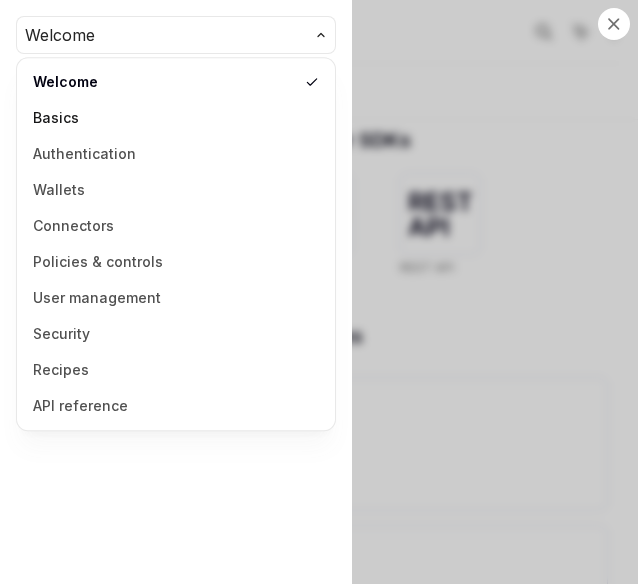 click on "Basics" at bounding box center [176, 118] 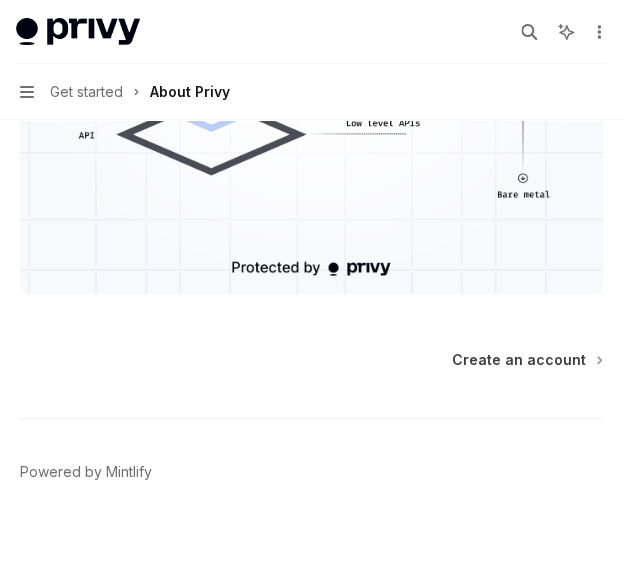 scroll, scrollTop: 2144, scrollLeft: 0, axis: vertical 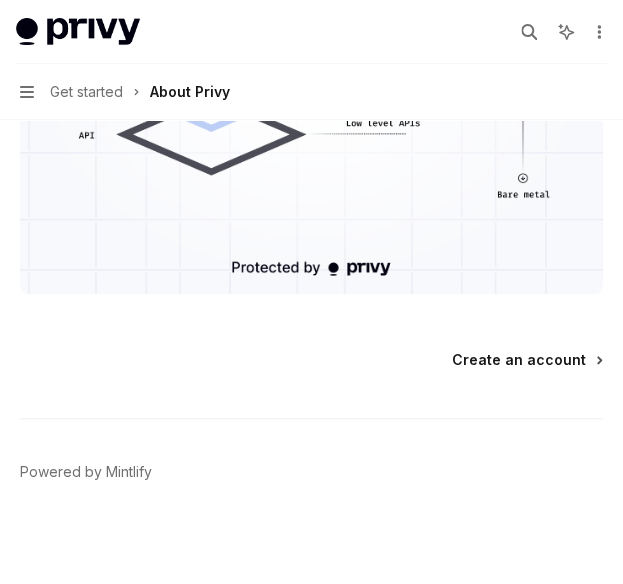 click on "Create an account" at bounding box center [519, 360] 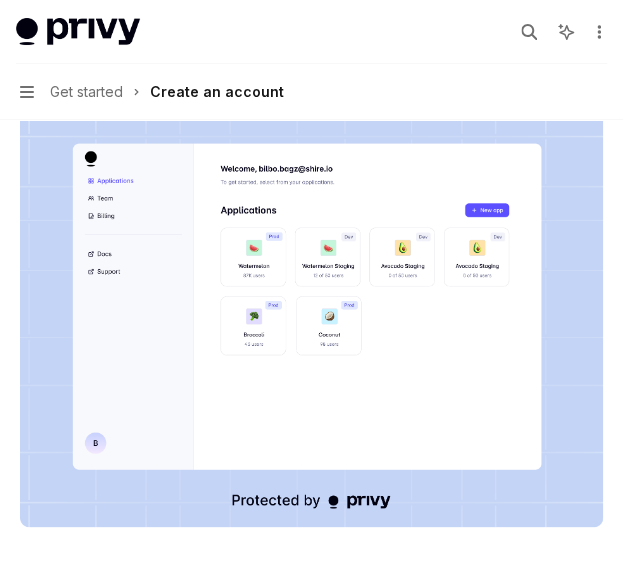 scroll, scrollTop: 682, scrollLeft: 0, axis: vertical 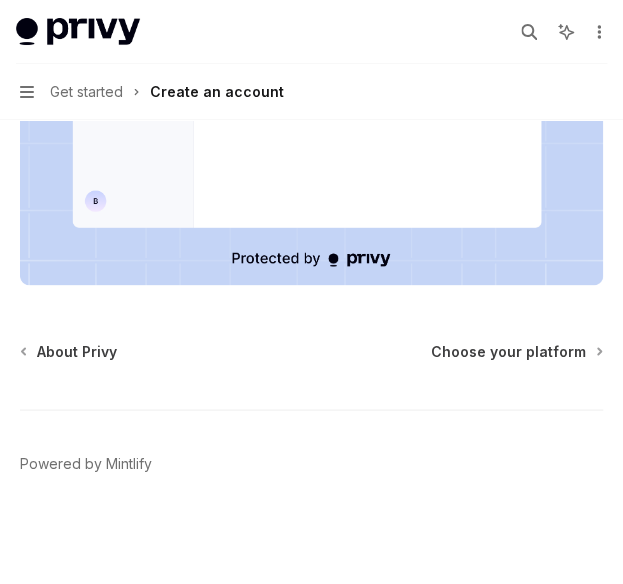 click on "About Privy Choose your platform Powered by Mintlify" at bounding box center (311, 463) 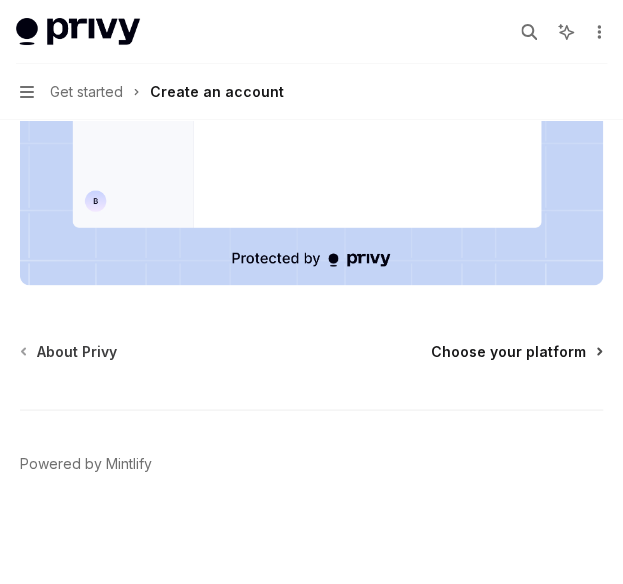 click on "Choose your platform" at bounding box center [508, 351] 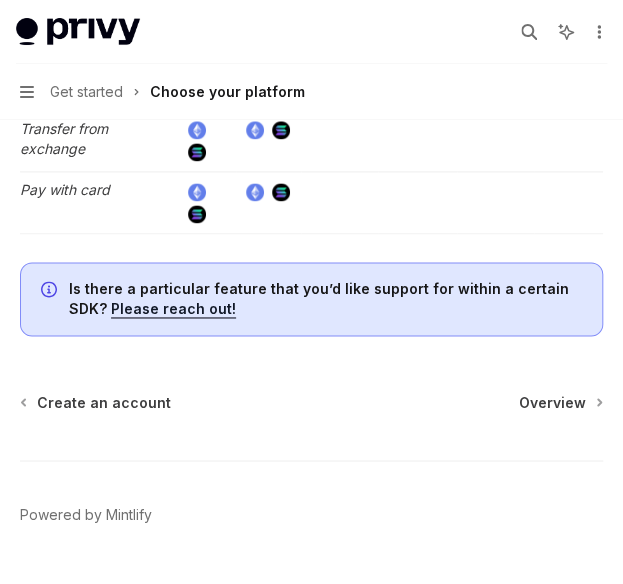 scroll, scrollTop: 4306, scrollLeft: 0, axis: vertical 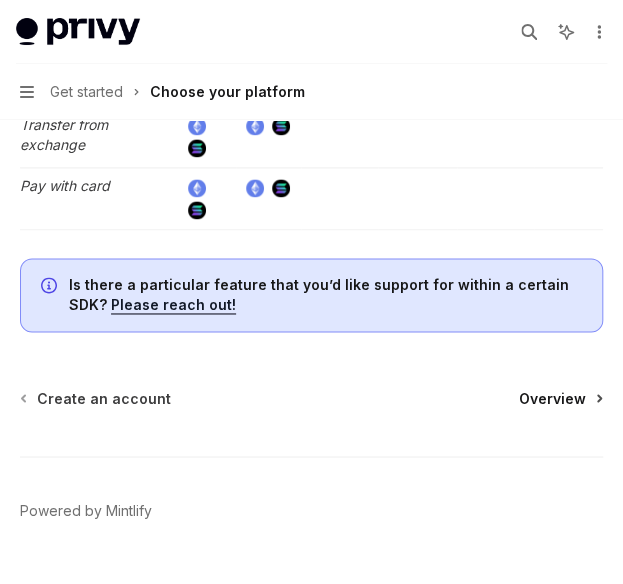 click on "Overview" at bounding box center [552, 398] 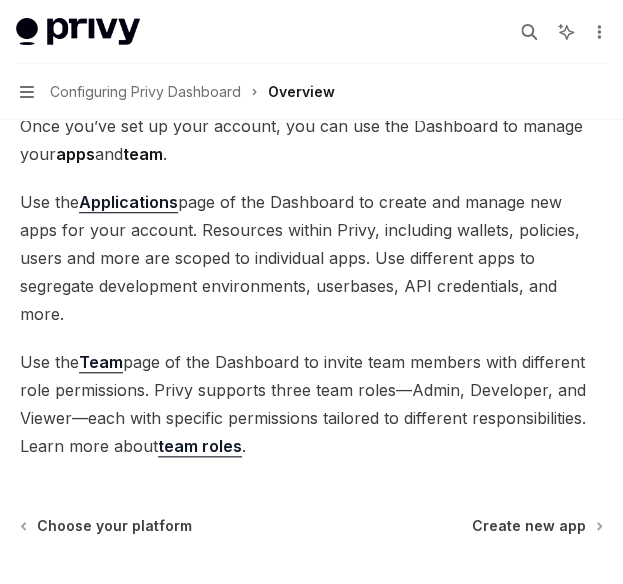 scroll, scrollTop: 338, scrollLeft: 0, axis: vertical 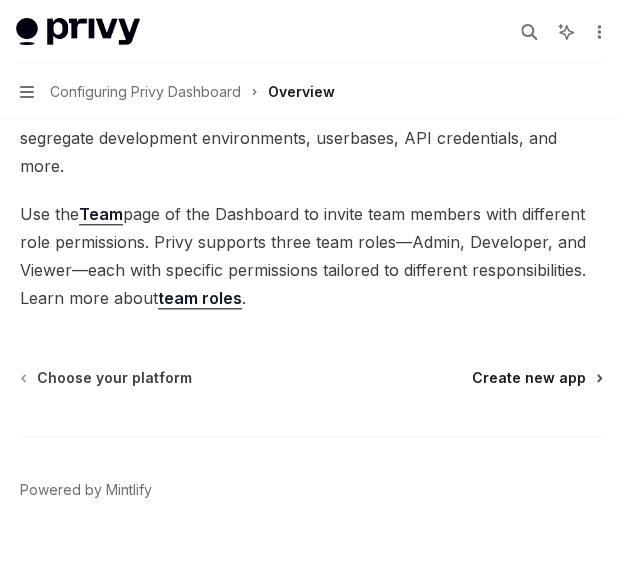 click on "Create new app" at bounding box center [529, 378] 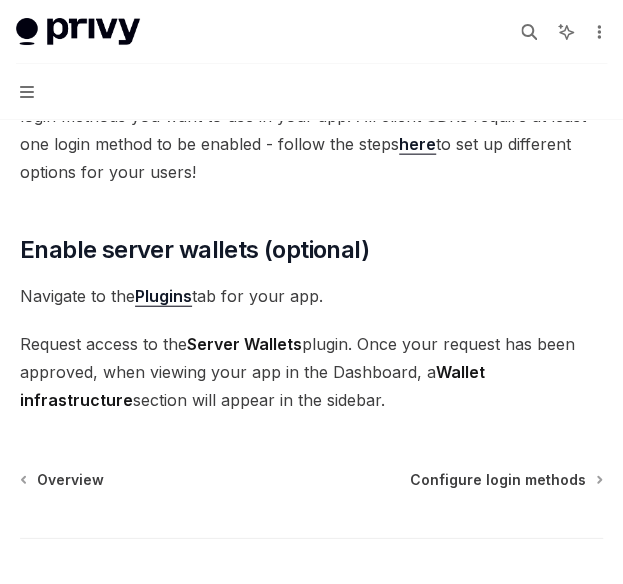 scroll, scrollTop: 1160, scrollLeft: 0, axis: vertical 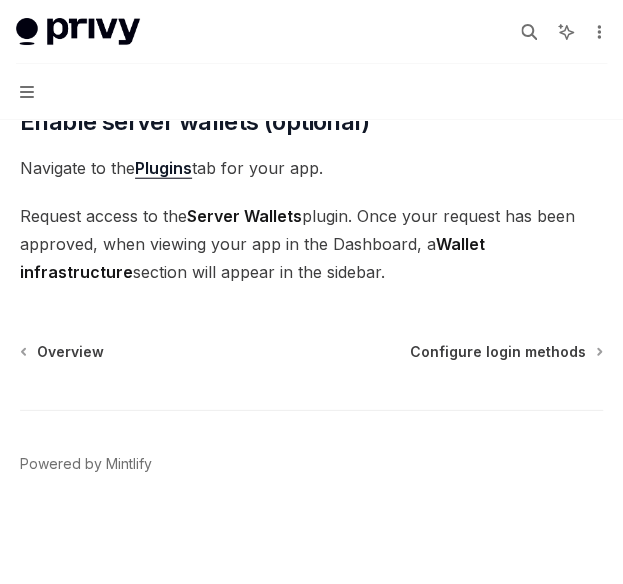 click on "Overview Configure login methods Powered by Mintlify" at bounding box center (311, 464) 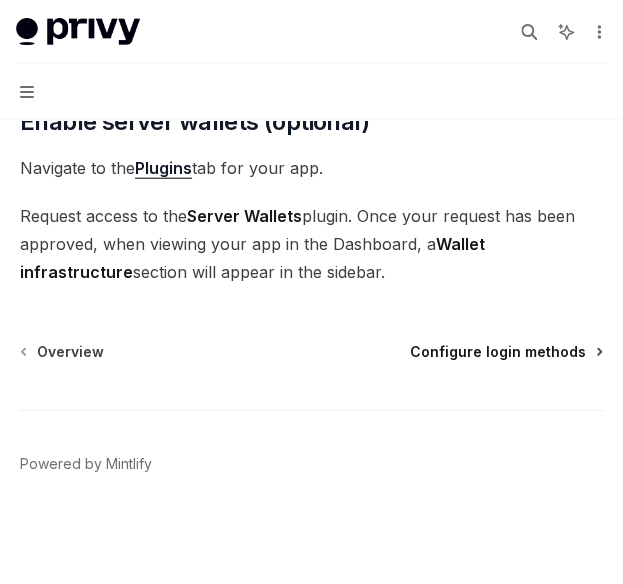 click on "Configure login methods" at bounding box center (498, 352) 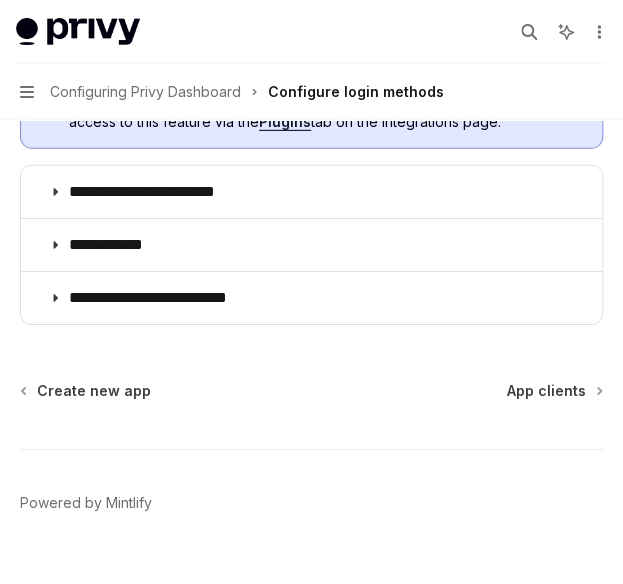 scroll, scrollTop: 1438, scrollLeft: 0, axis: vertical 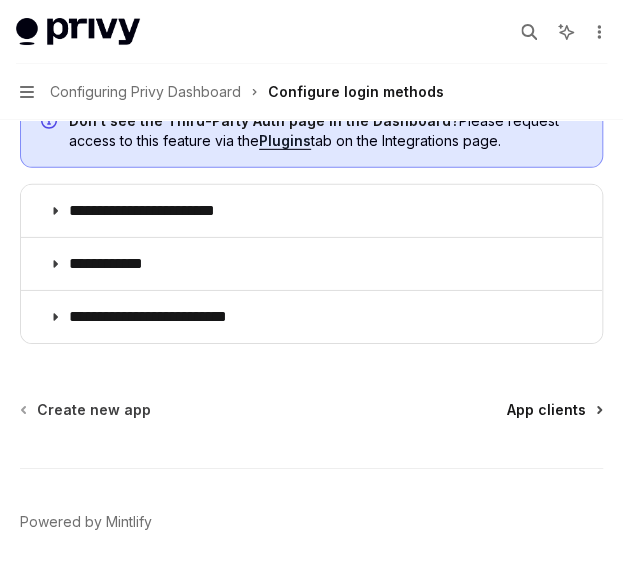 click on "App clients" at bounding box center (546, 410) 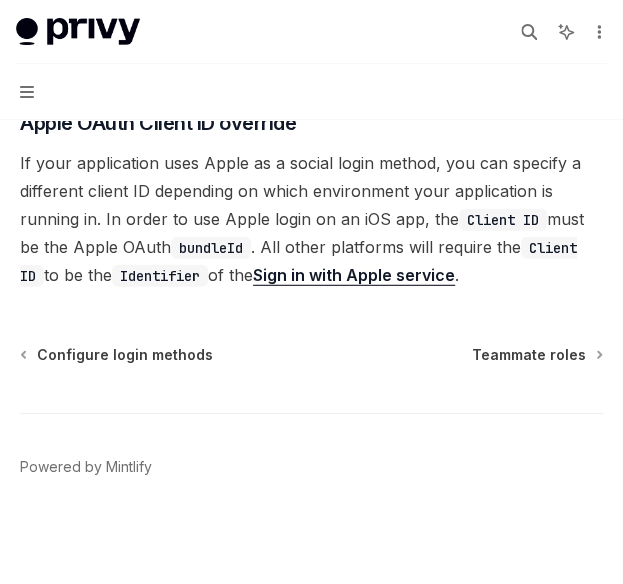 scroll, scrollTop: 1170, scrollLeft: 0, axis: vertical 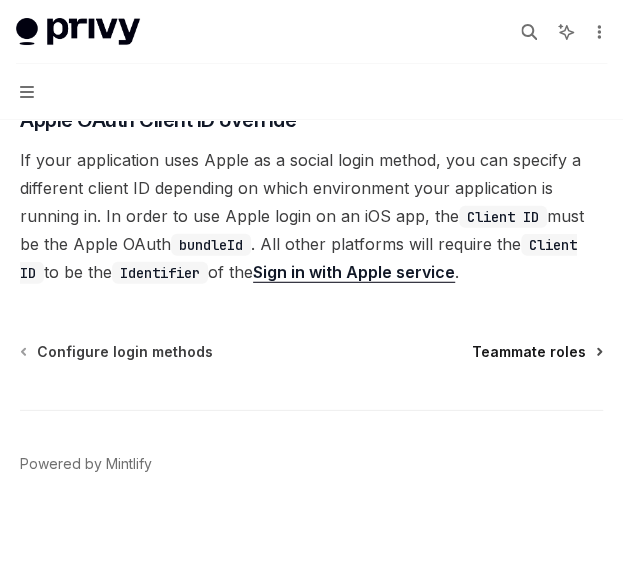 click on "Teammate roles" at bounding box center [529, 352] 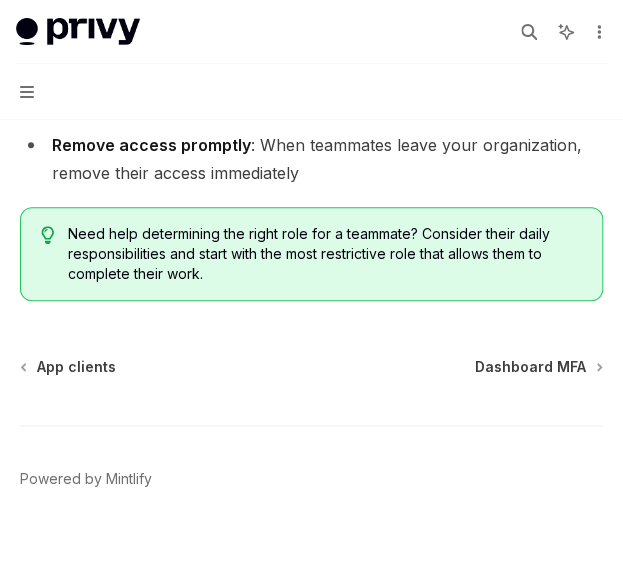 scroll, scrollTop: 4012, scrollLeft: 0, axis: vertical 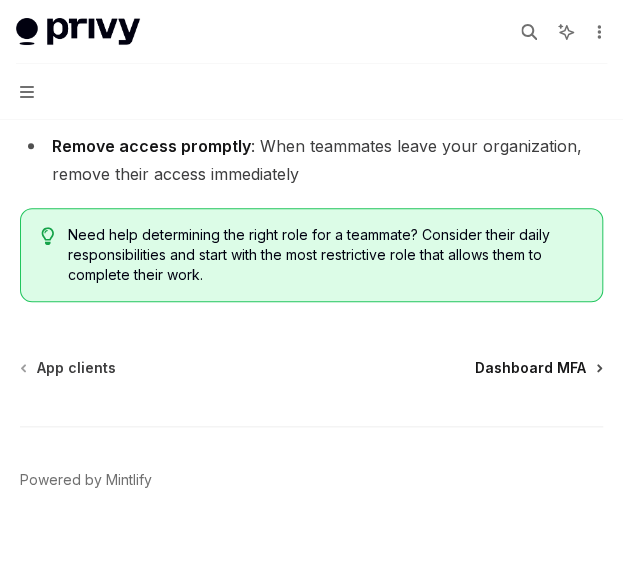 click on "Dashboard MFA" at bounding box center (530, 368) 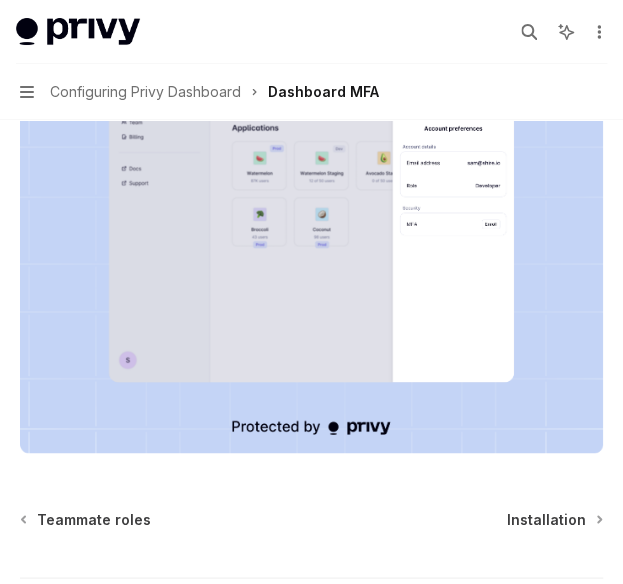 scroll, scrollTop: 654, scrollLeft: 0, axis: vertical 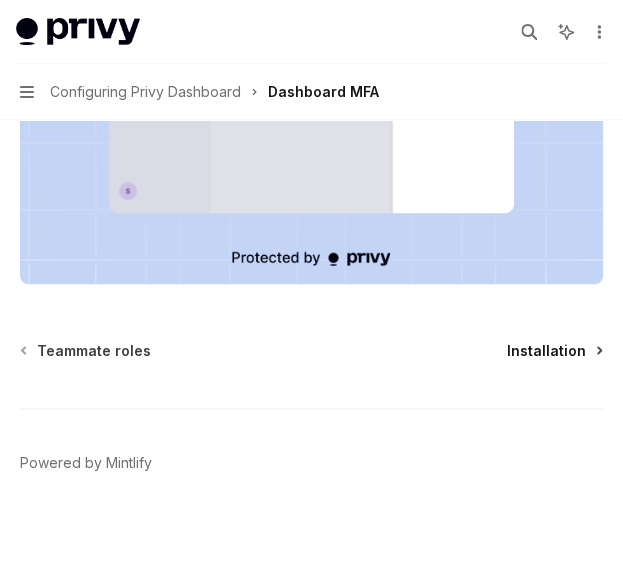 click on "Installation" at bounding box center (546, 350) 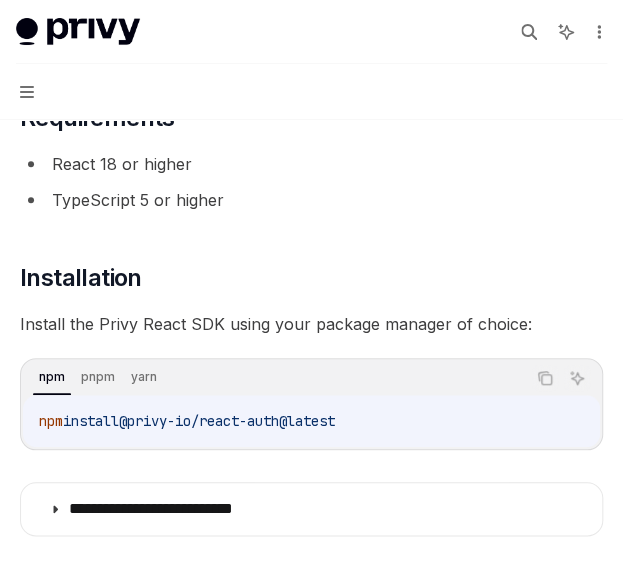 scroll, scrollTop: 283, scrollLeft: 0, axis: vertical 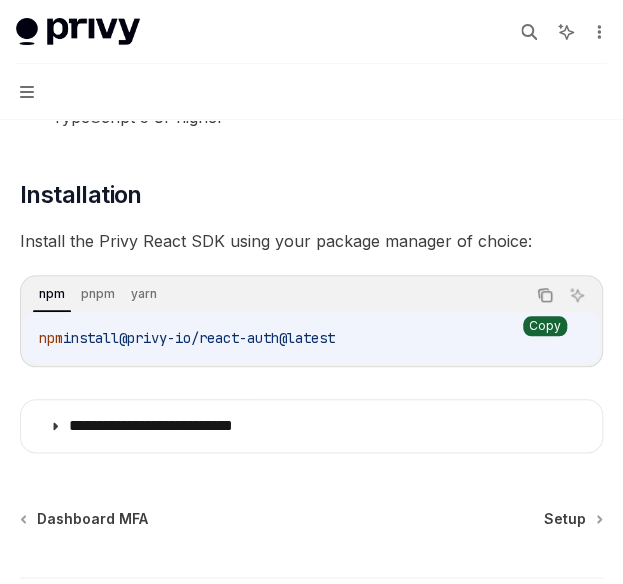 click 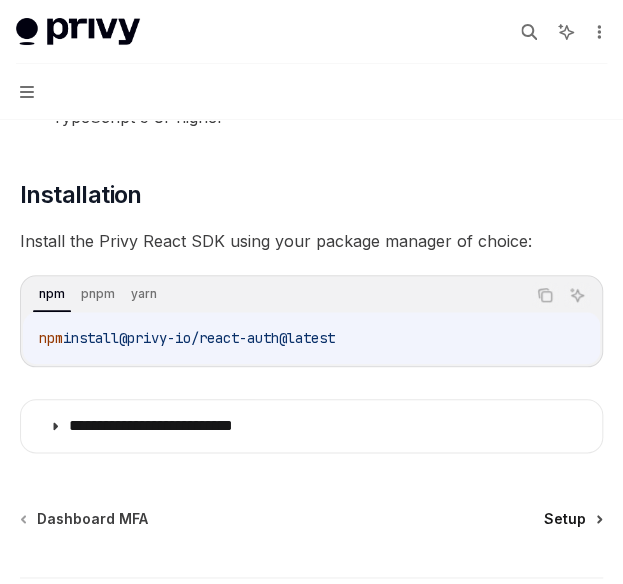 click on "Setup" at bounding box center [565, 519] 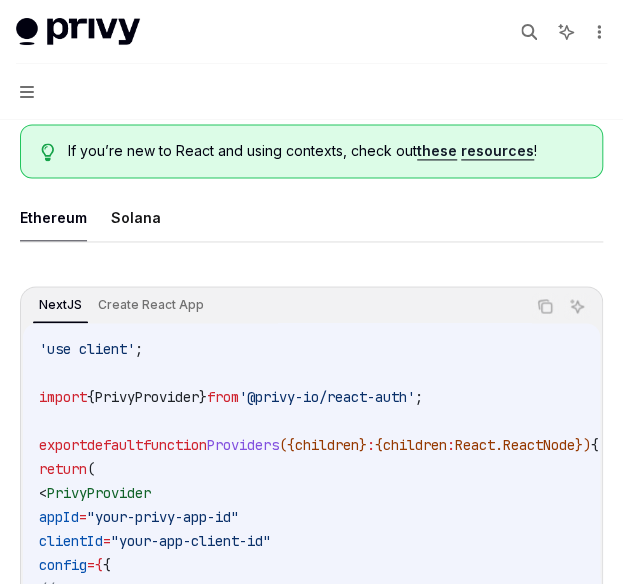 scroll, scrollTop: 640, scrollLeft: 0, axis: vertical 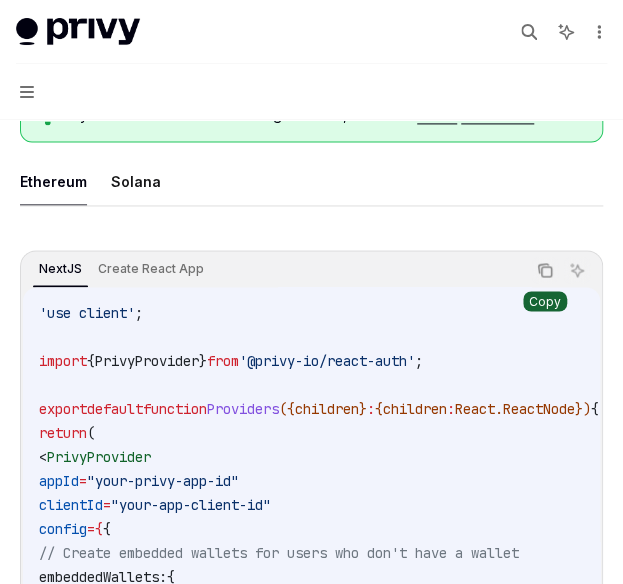 click 